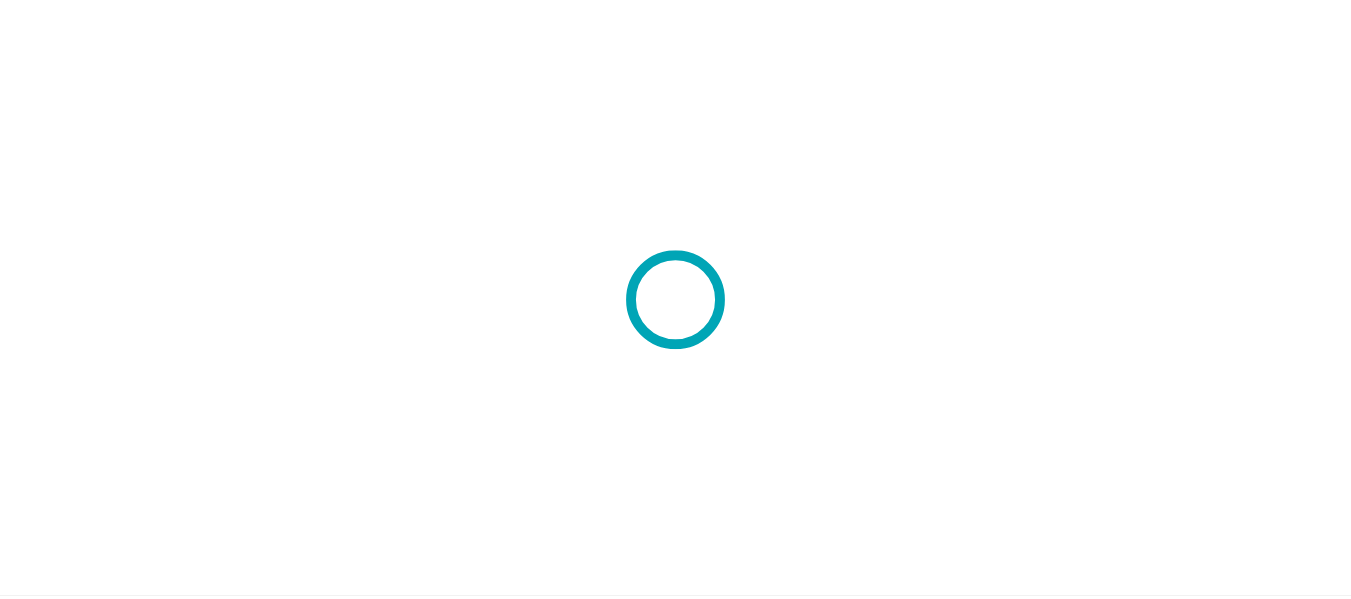 scroll, scrollTop: 0, scrollLeft: 0, axis: both 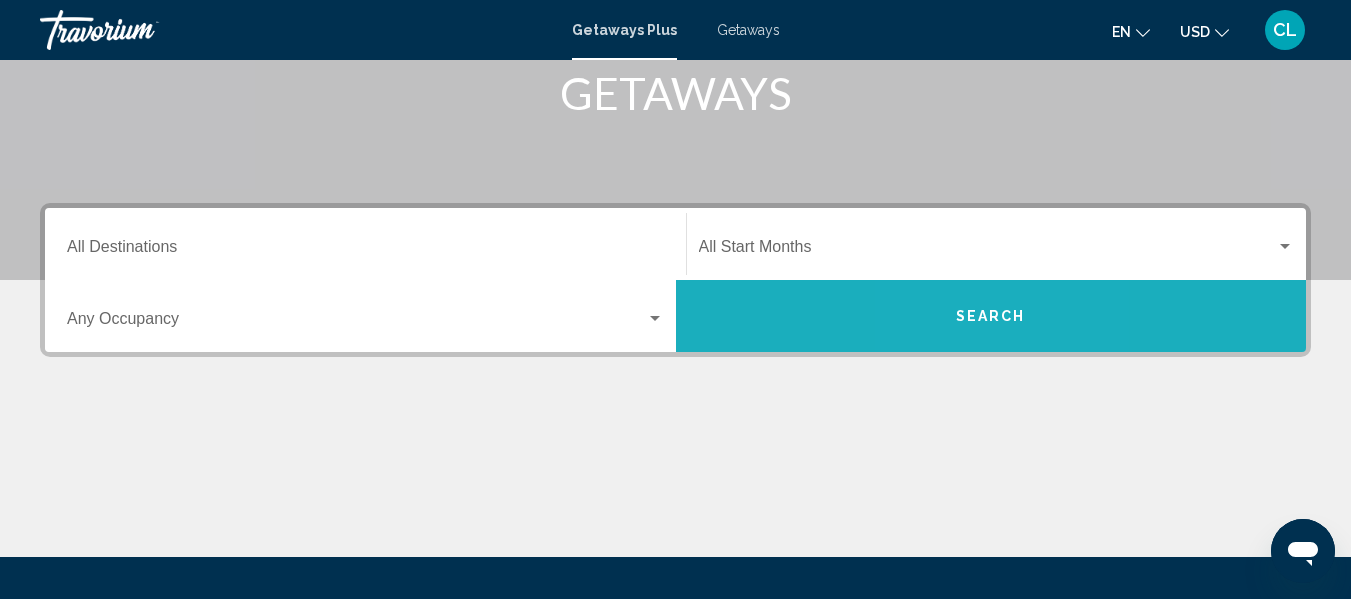 click on "Search" at bounding box center (991, 316) 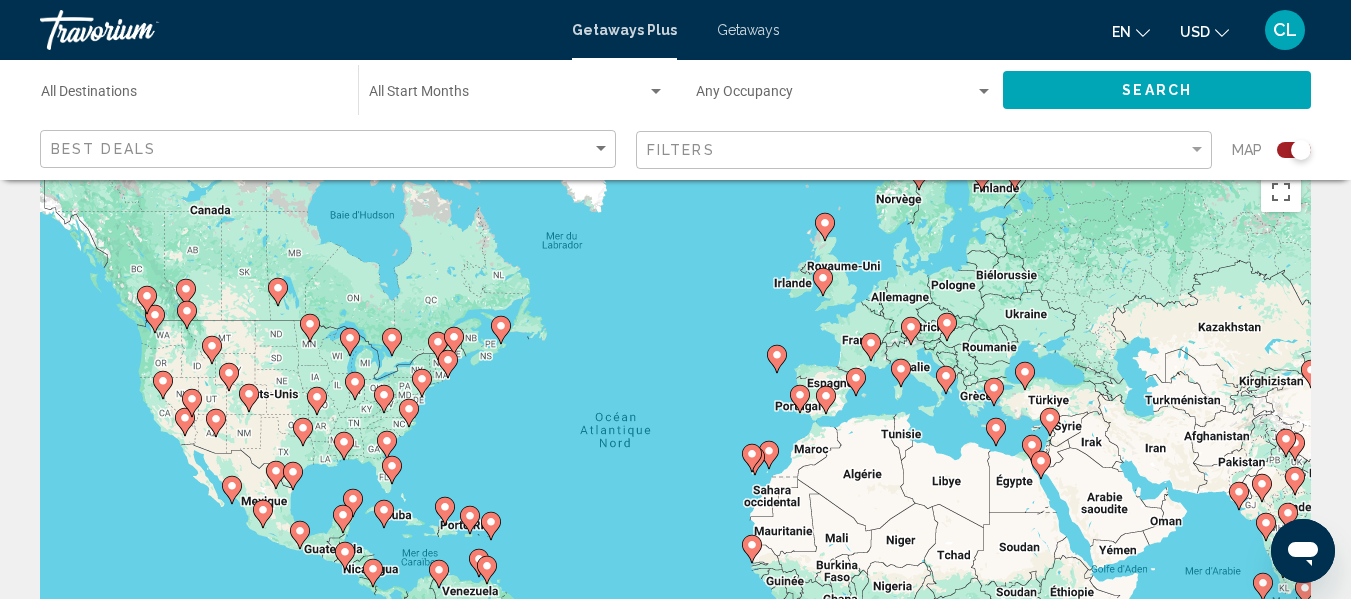 scroll, scrollTop: 0, scrollLeft: 0, axis: both 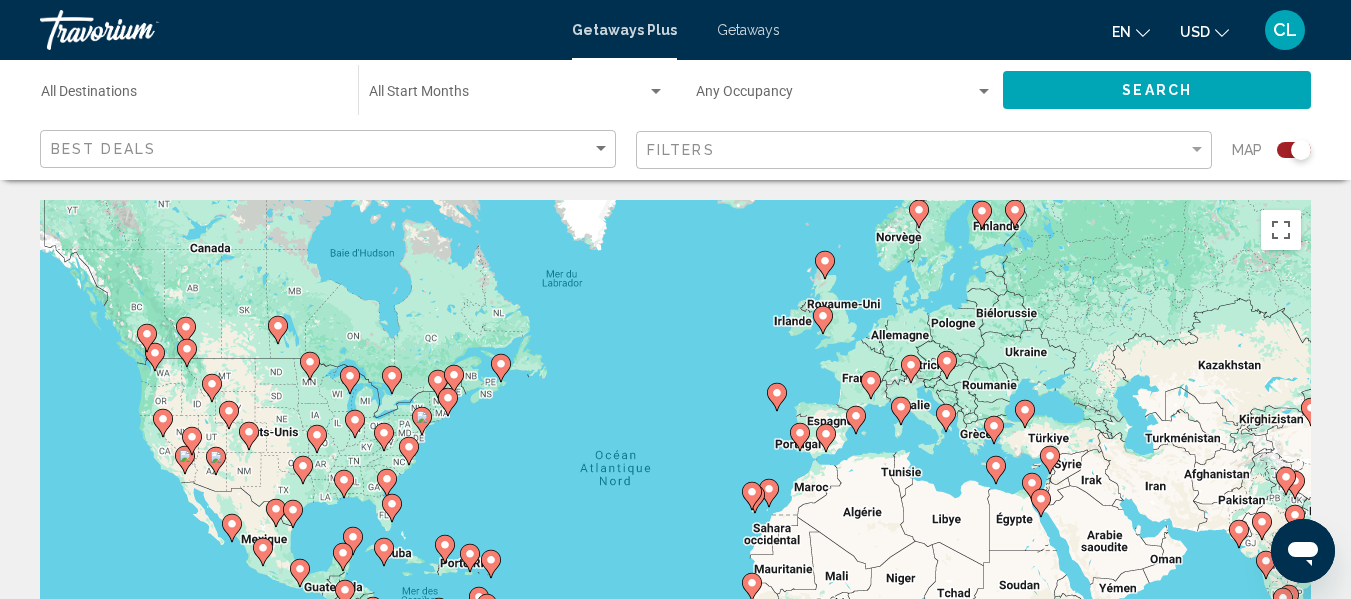 click 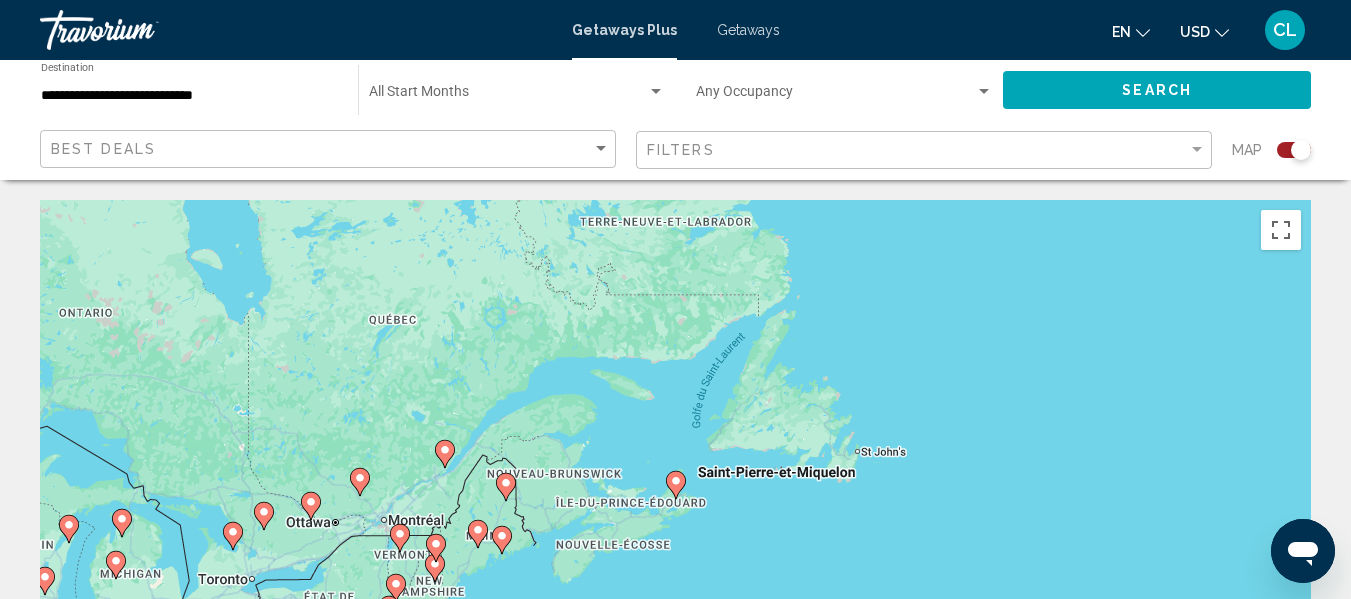 click 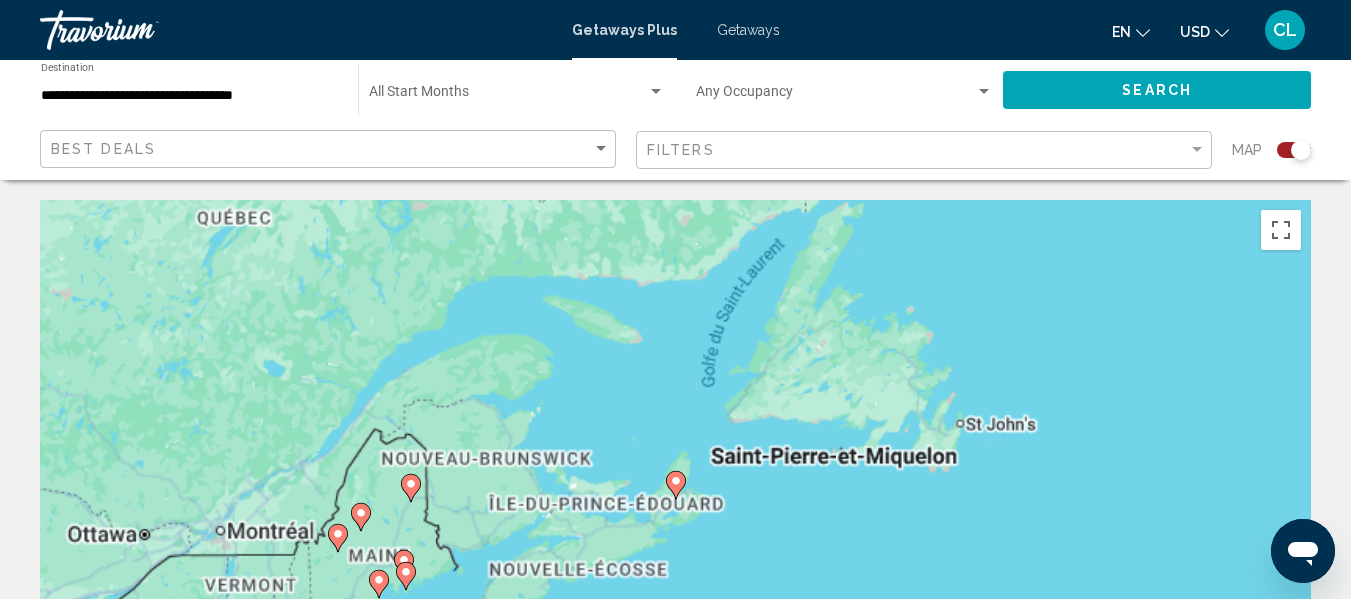 click 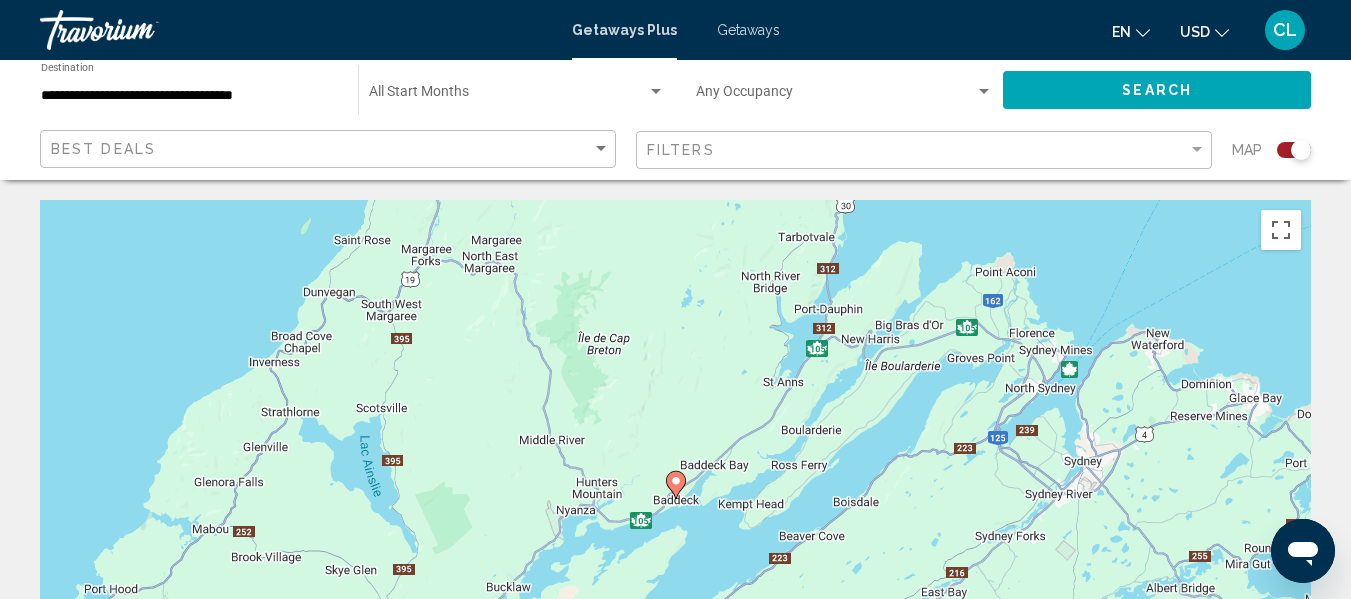 click 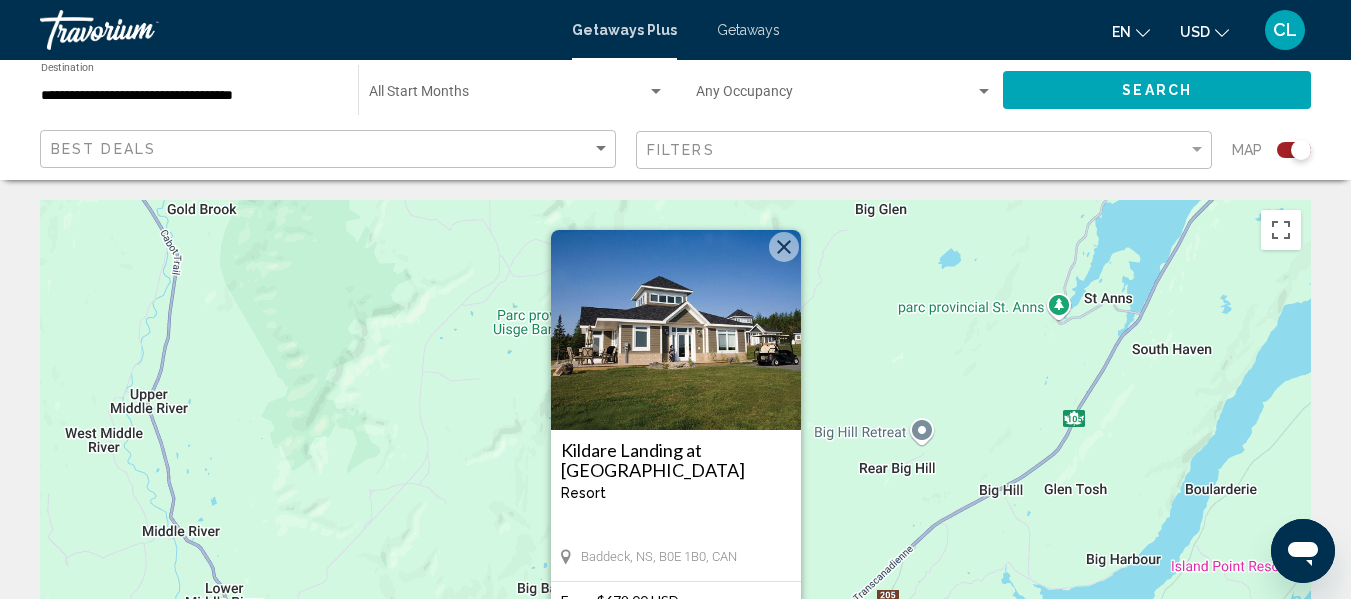 click at bounding box center (676, 330) 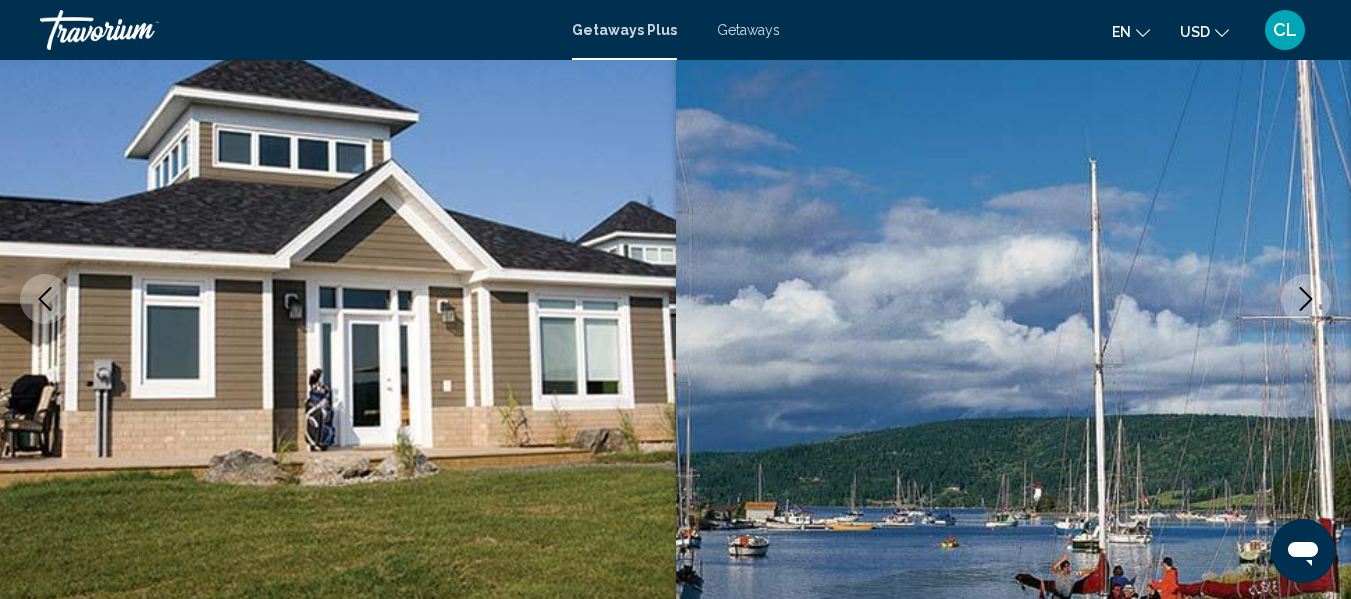 scroll, scrollTop: 2689, scrollLeft: 0, axis: vertical 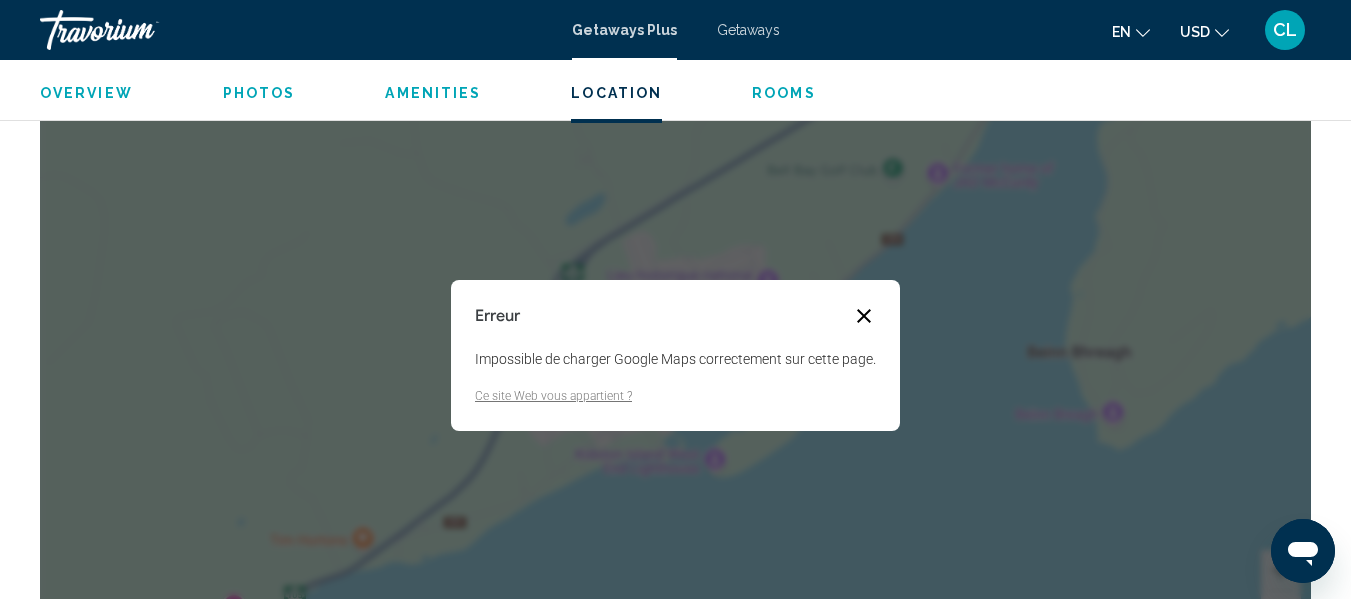 click at bounding box center (864, 316) 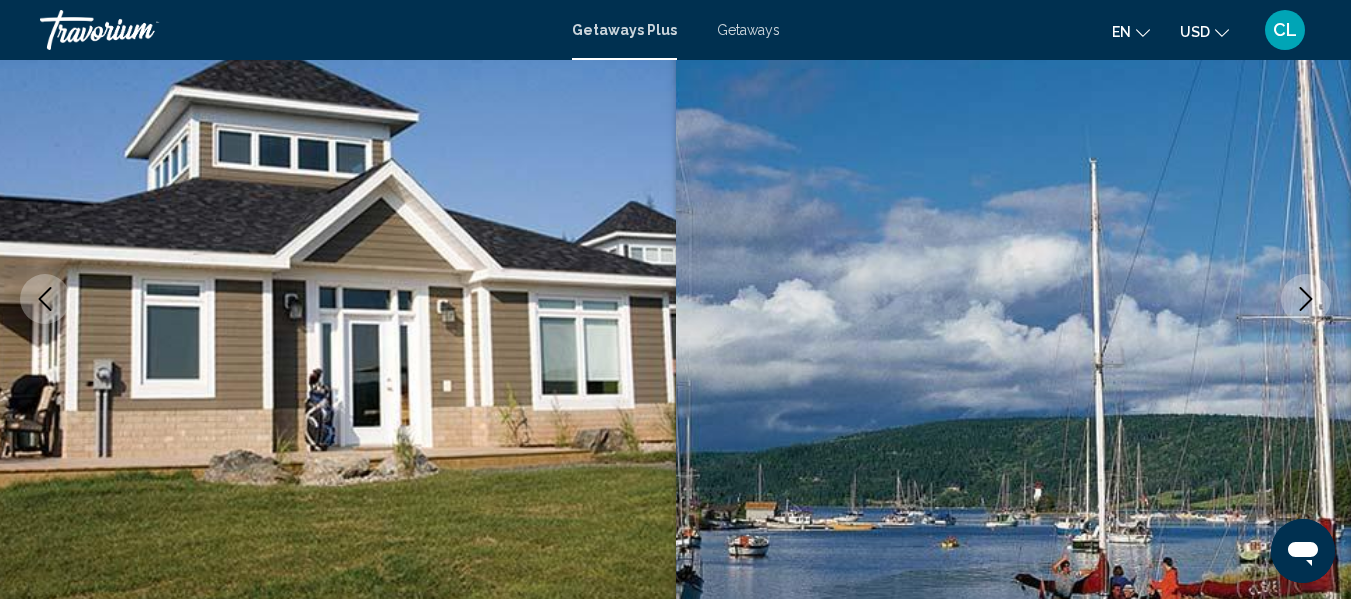 type 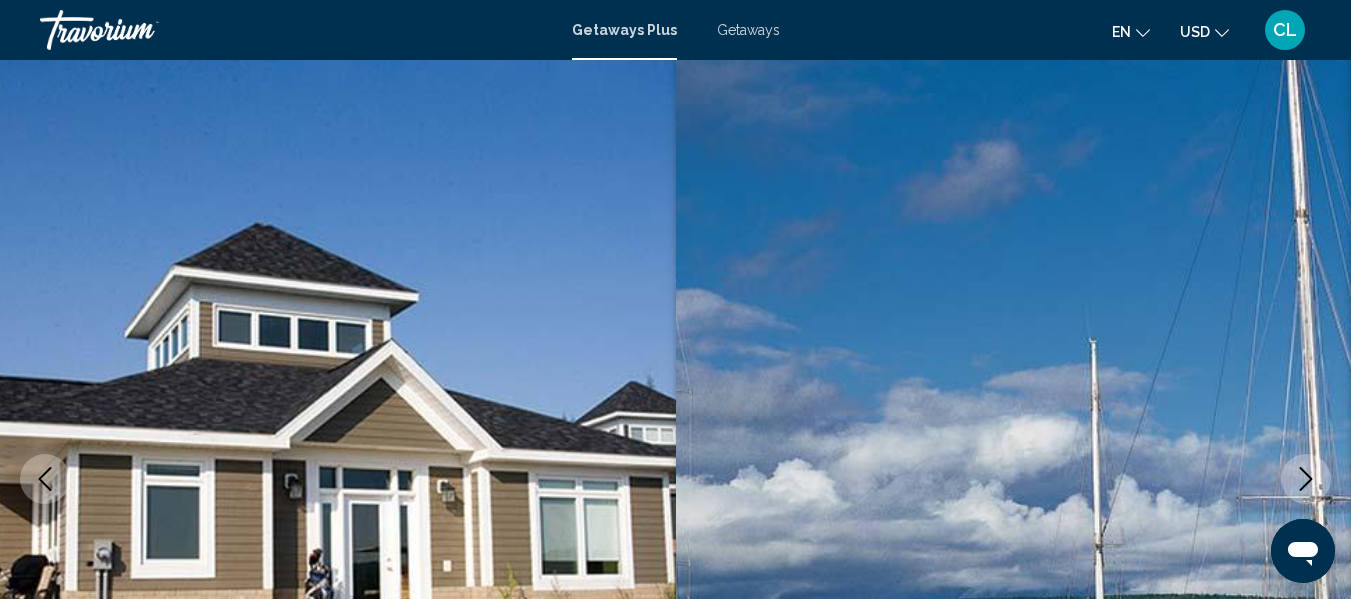 scroll, scrollTop: 0, scrollLeft: 0, axis: both 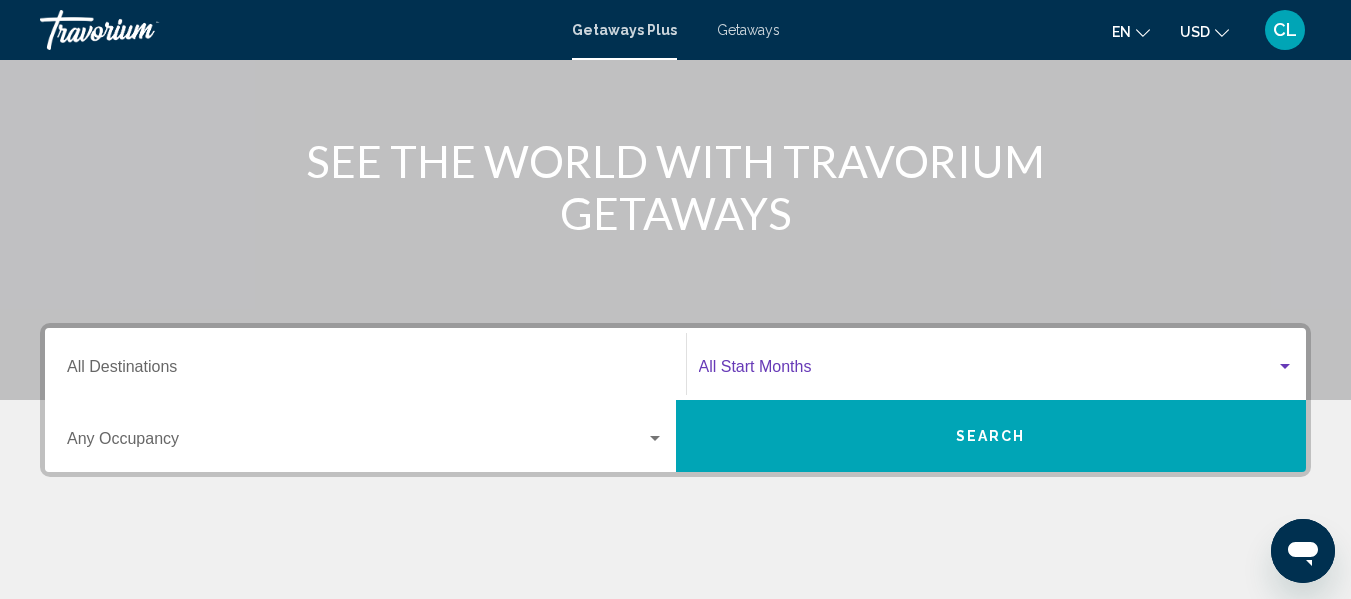 click at bounding box center [1285, 367] 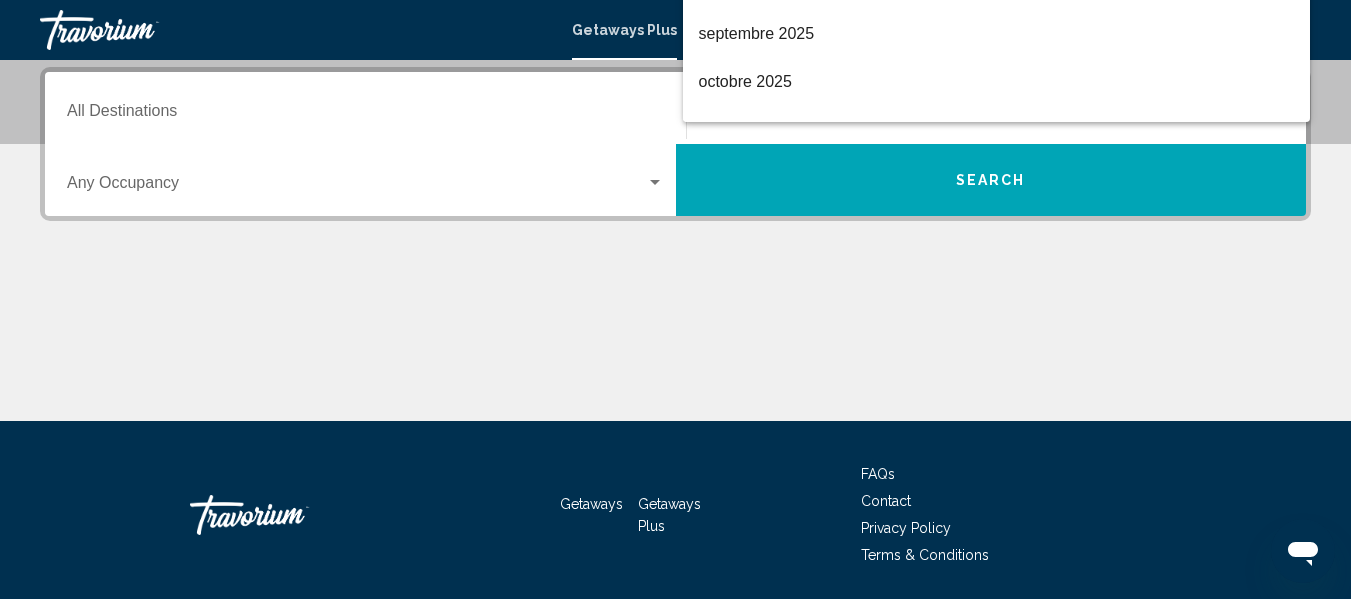 scroll, scrollTop: 458, scrollLeft: 0, axis: vertical 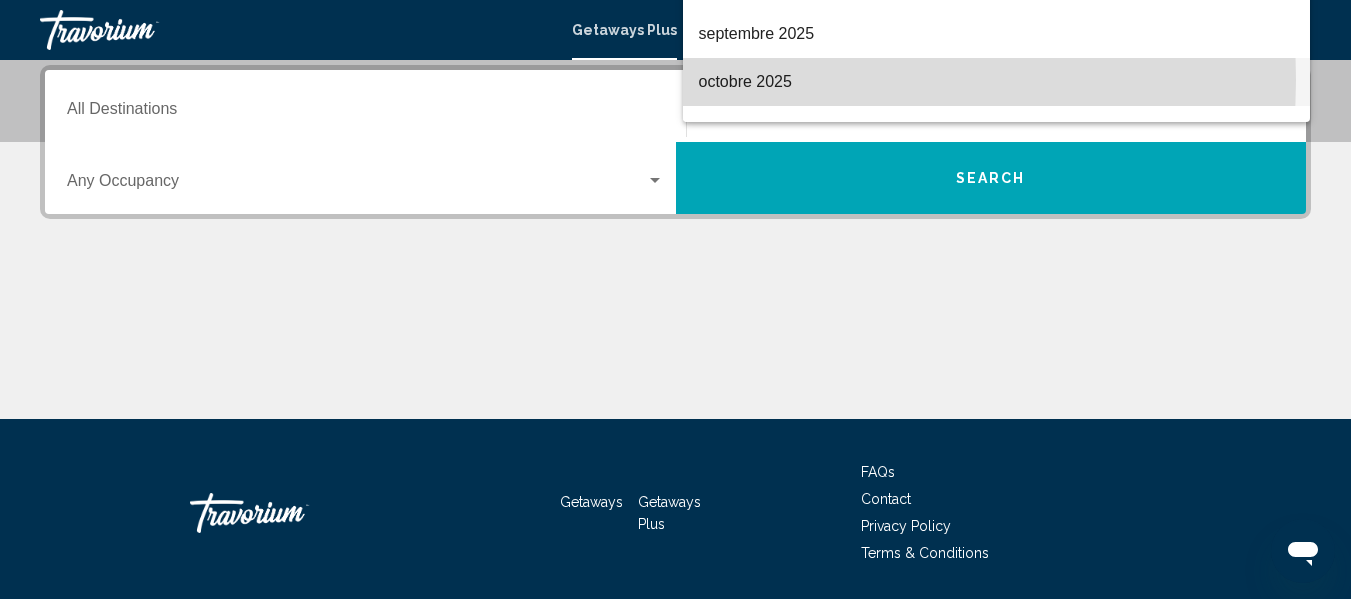 click on "octobre 2025" at bounding box center (997, 82) 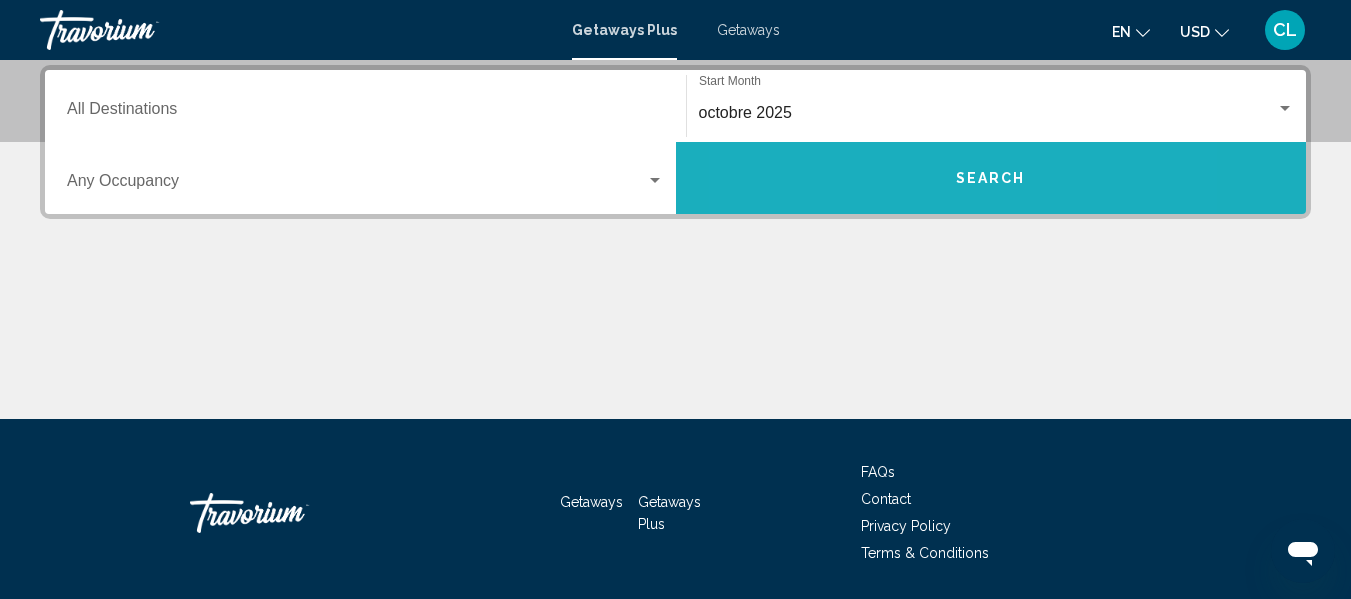 click on "Search" at bounding box center [991, 178] 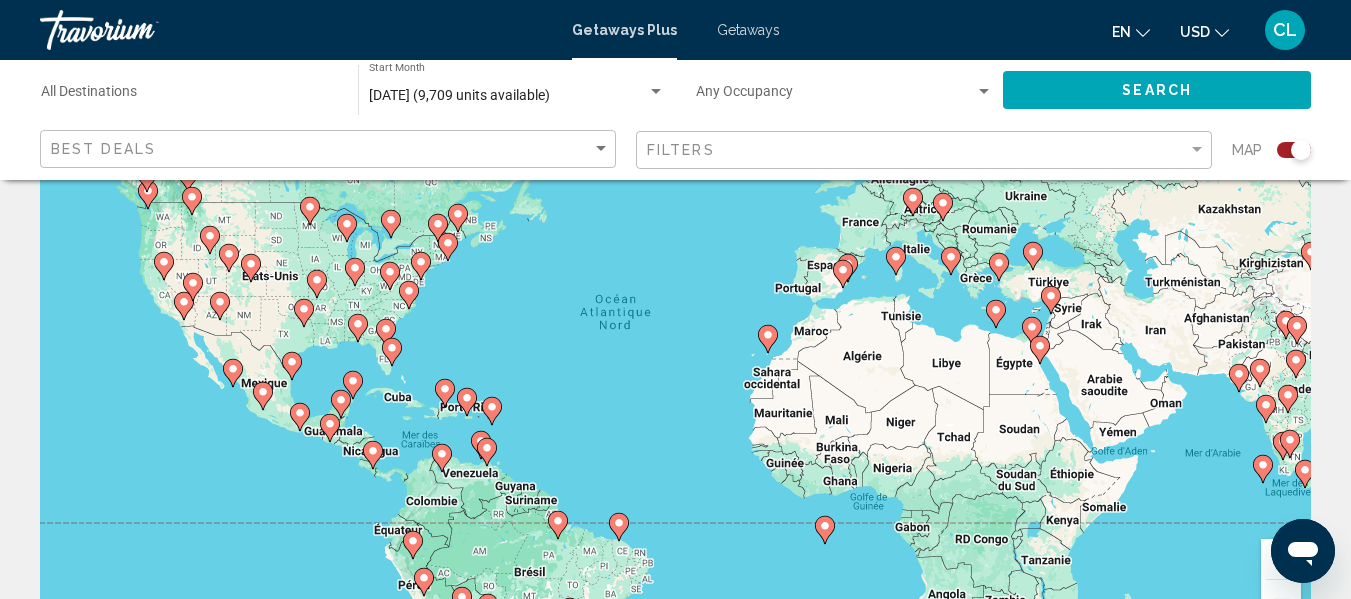 scroll, scrollTop: 160, scrollLeft: 0, axis: vertical 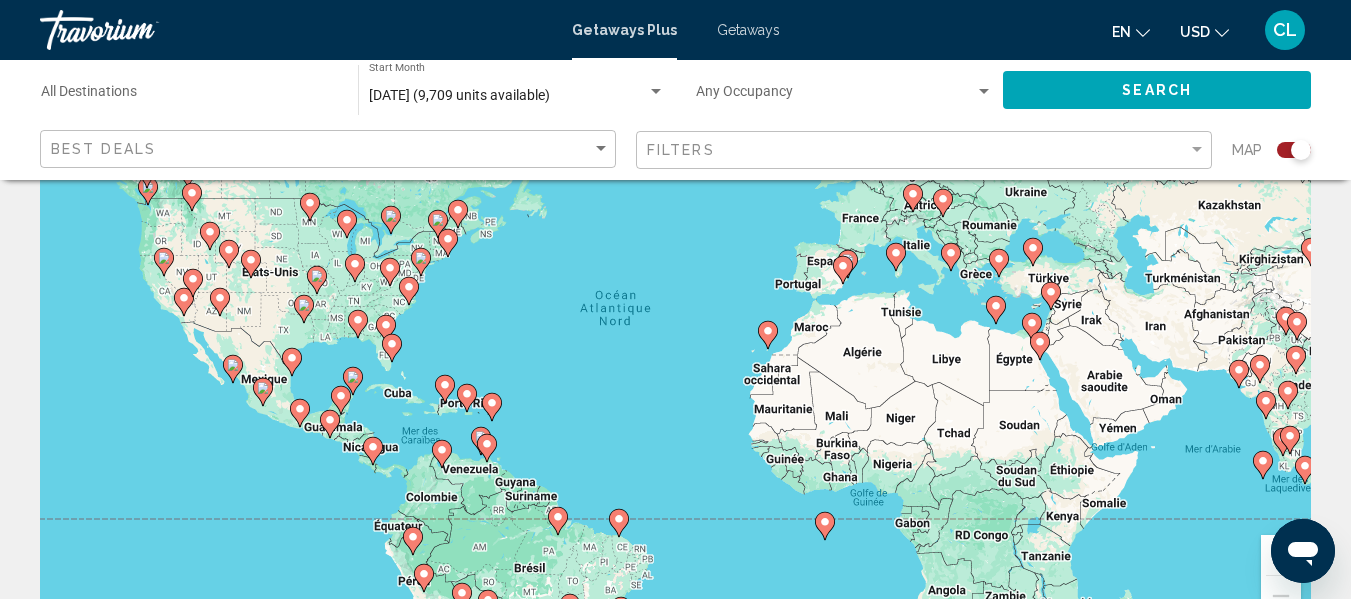 click 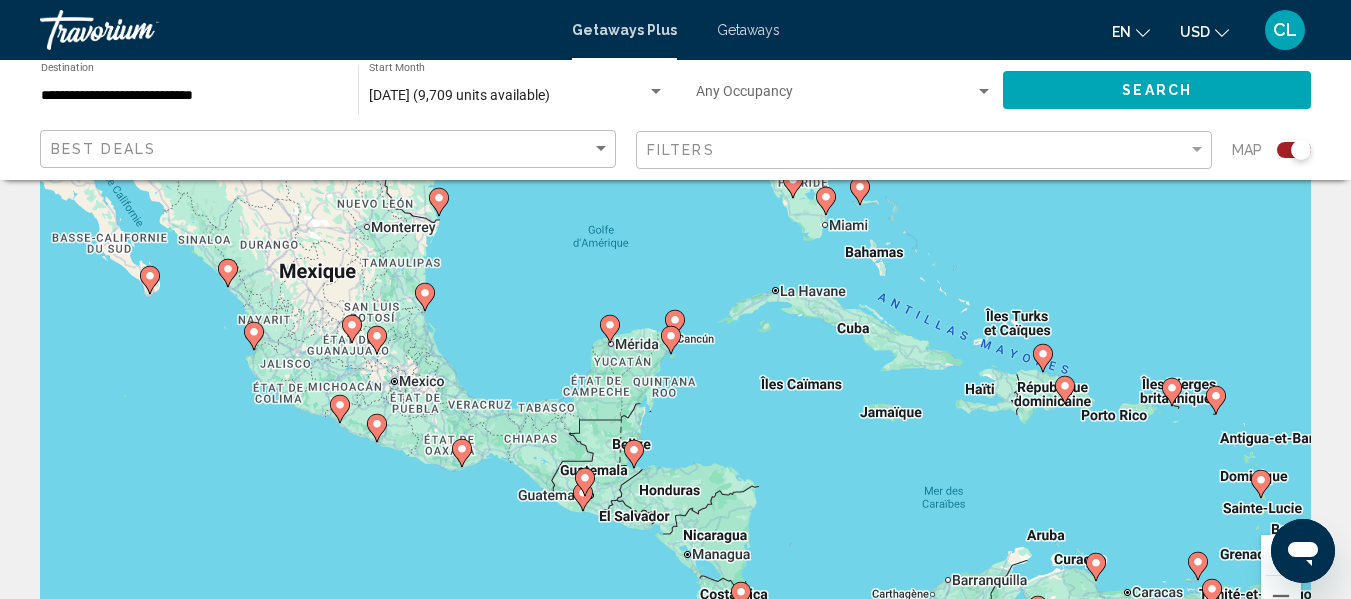 click 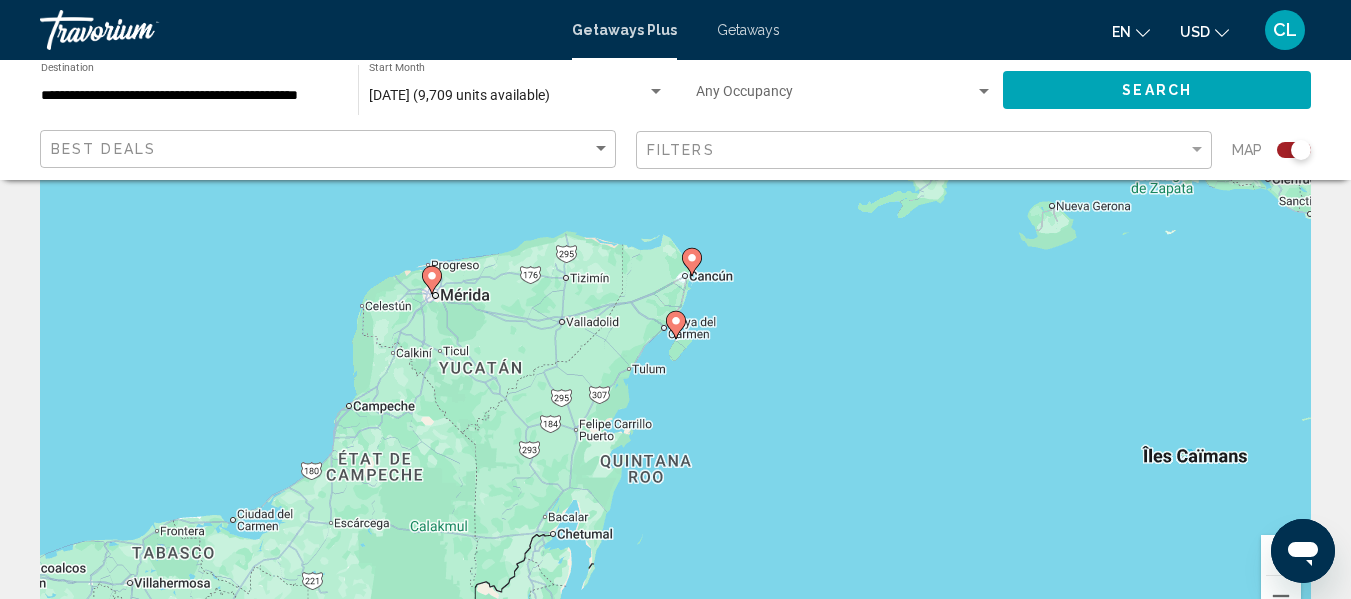 click 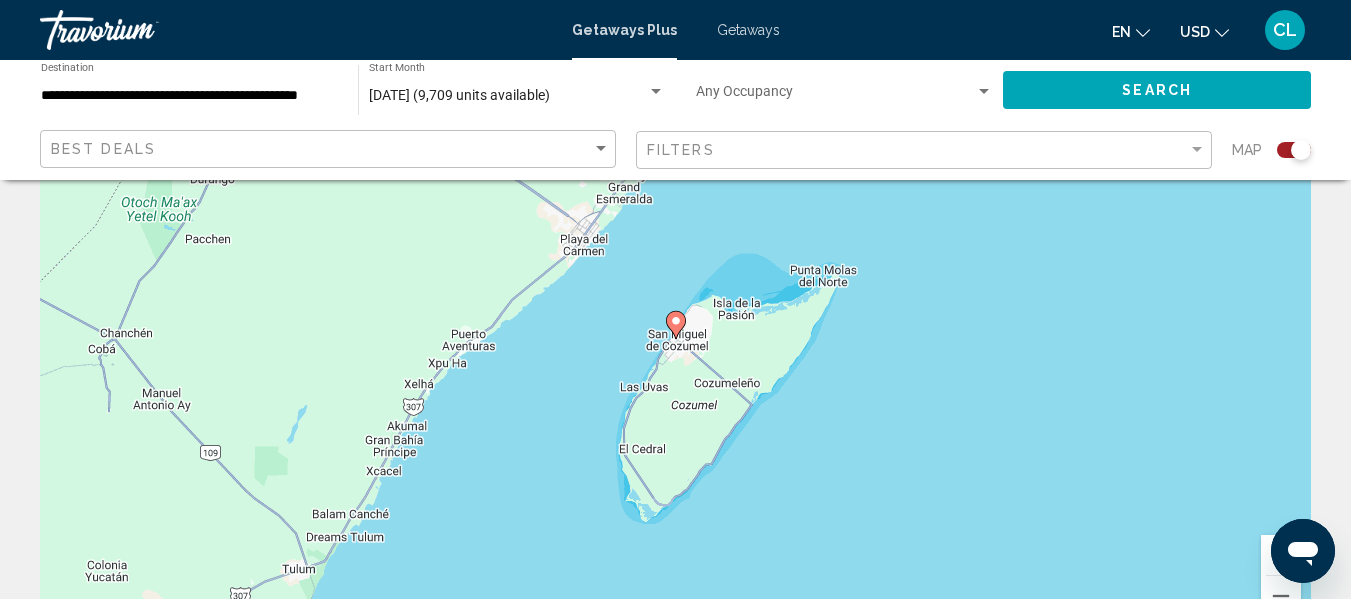 click 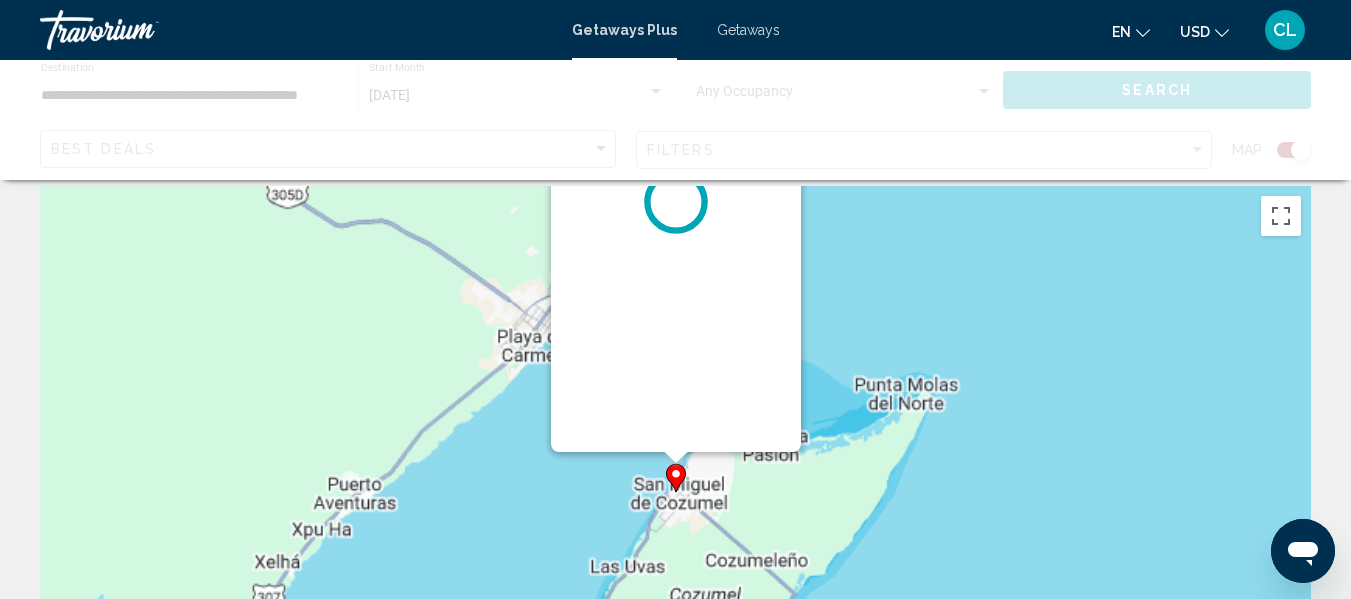scroll, scrollTop: 0, scrollLeft: 0, axis: both 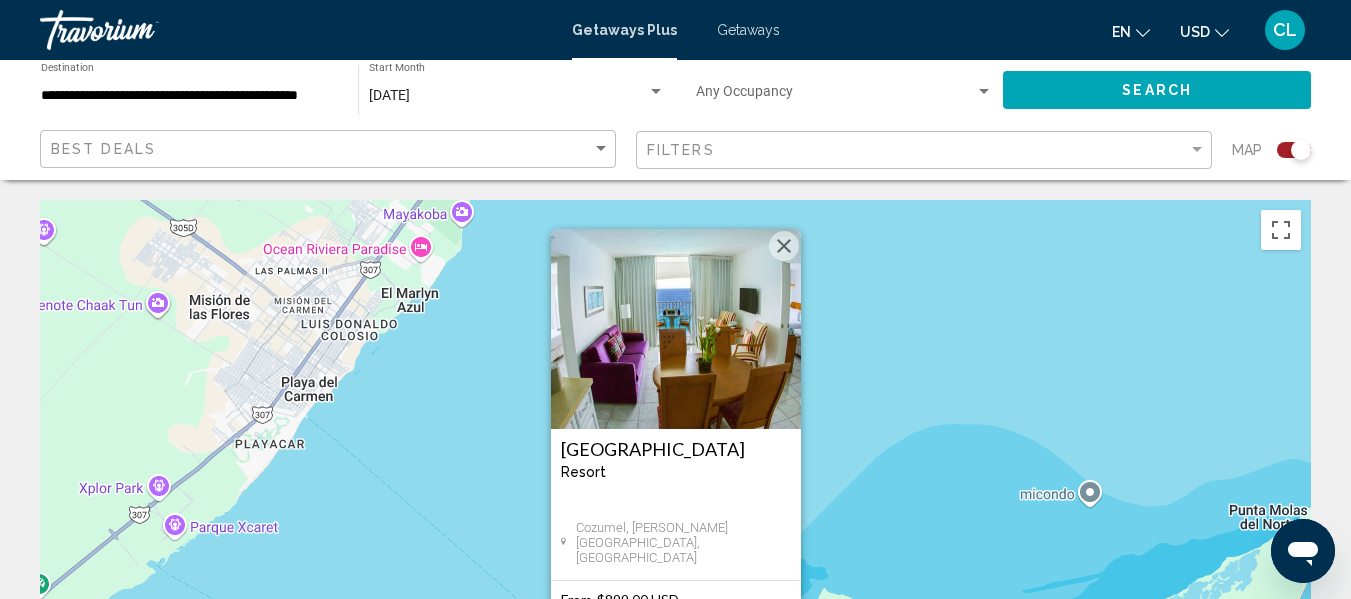 click at bounding box center (676, 329) 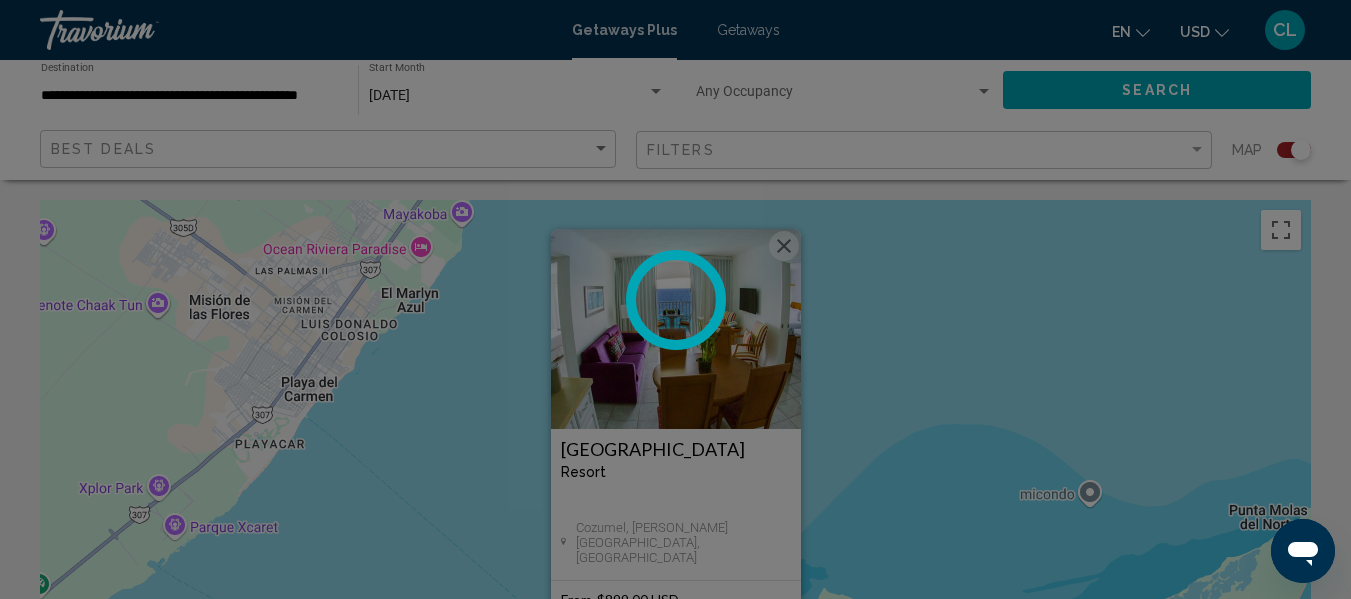 click 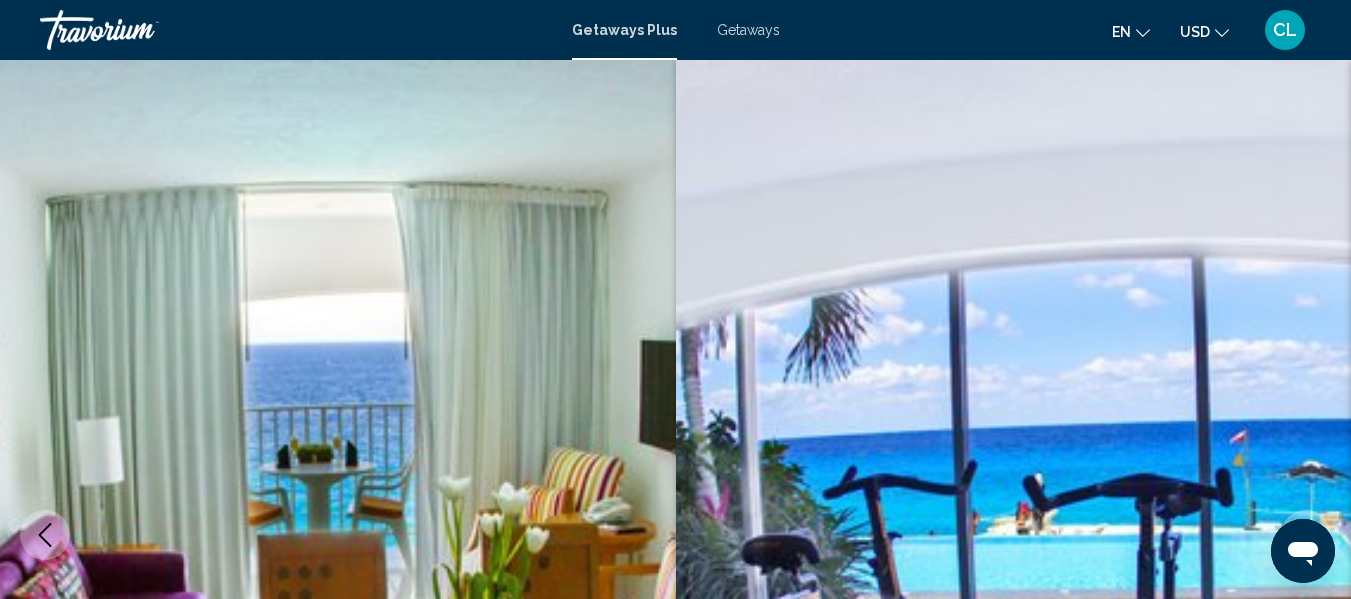 scroll, scrollTop: 236, scrollLeft: 0, axis: vertical 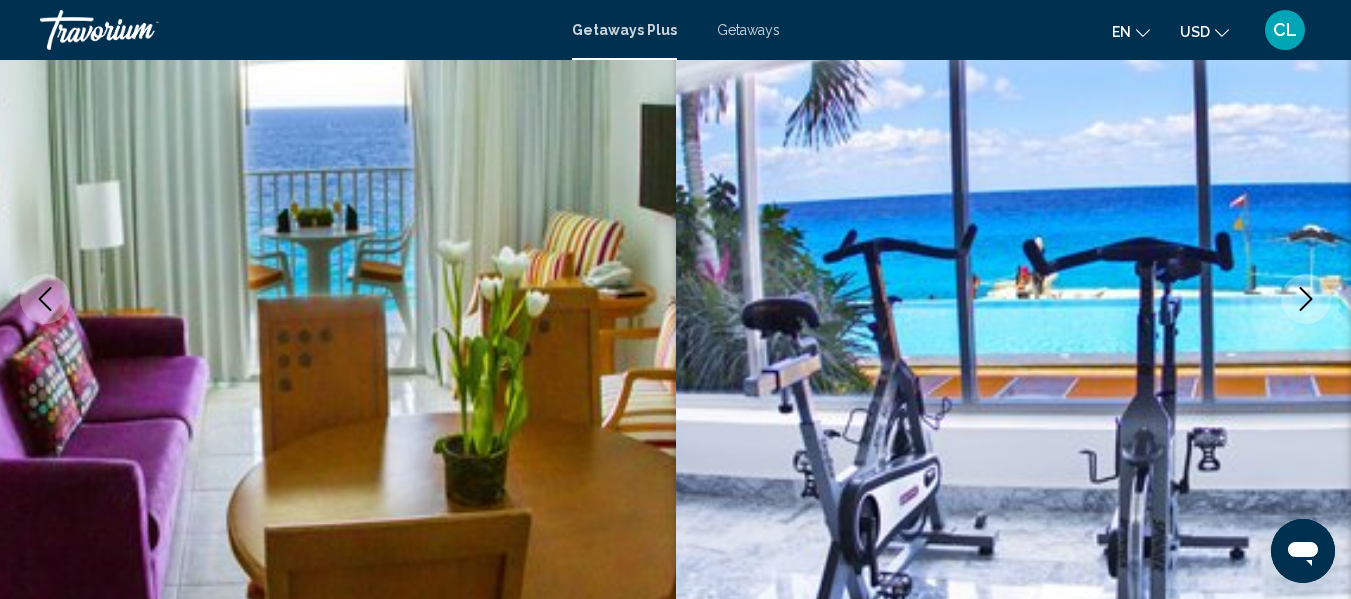 type 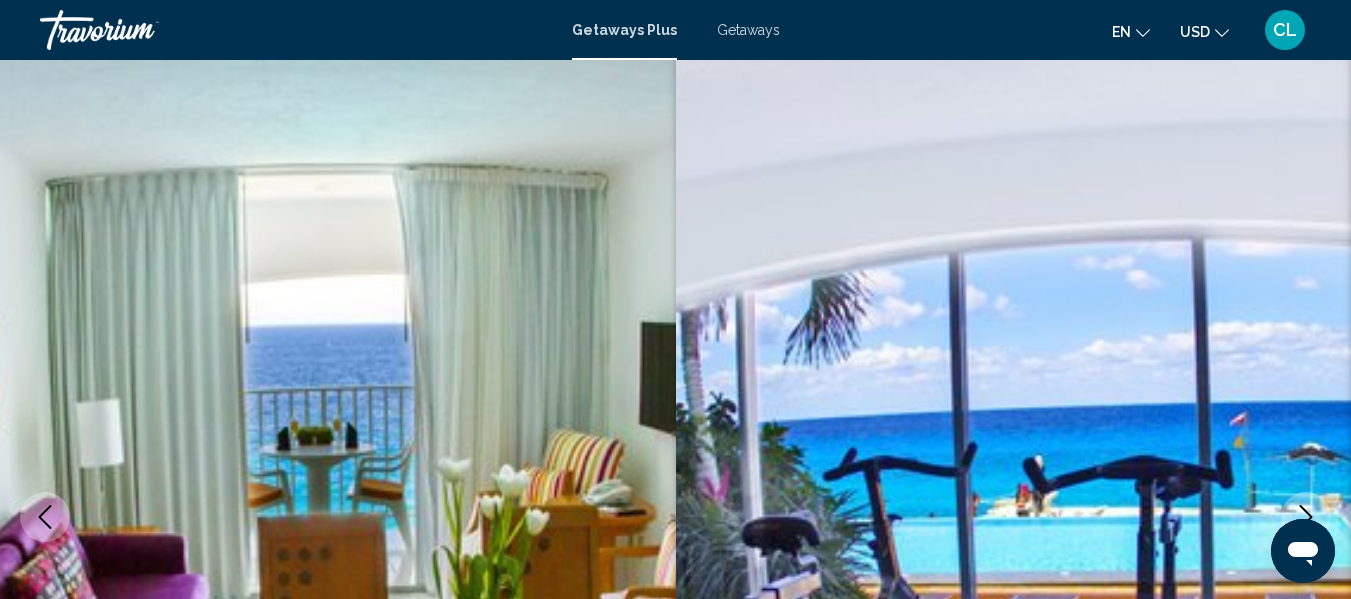 scroll, scrollTop: 0, scrollLeft: 0, axis: both 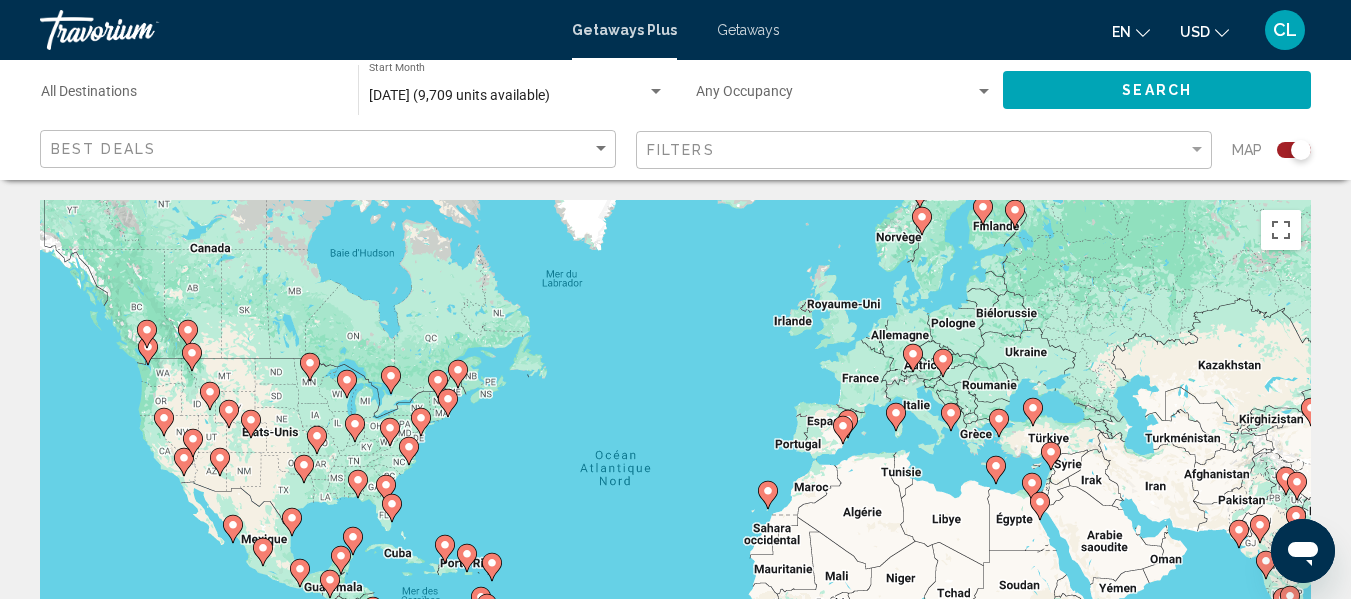 click 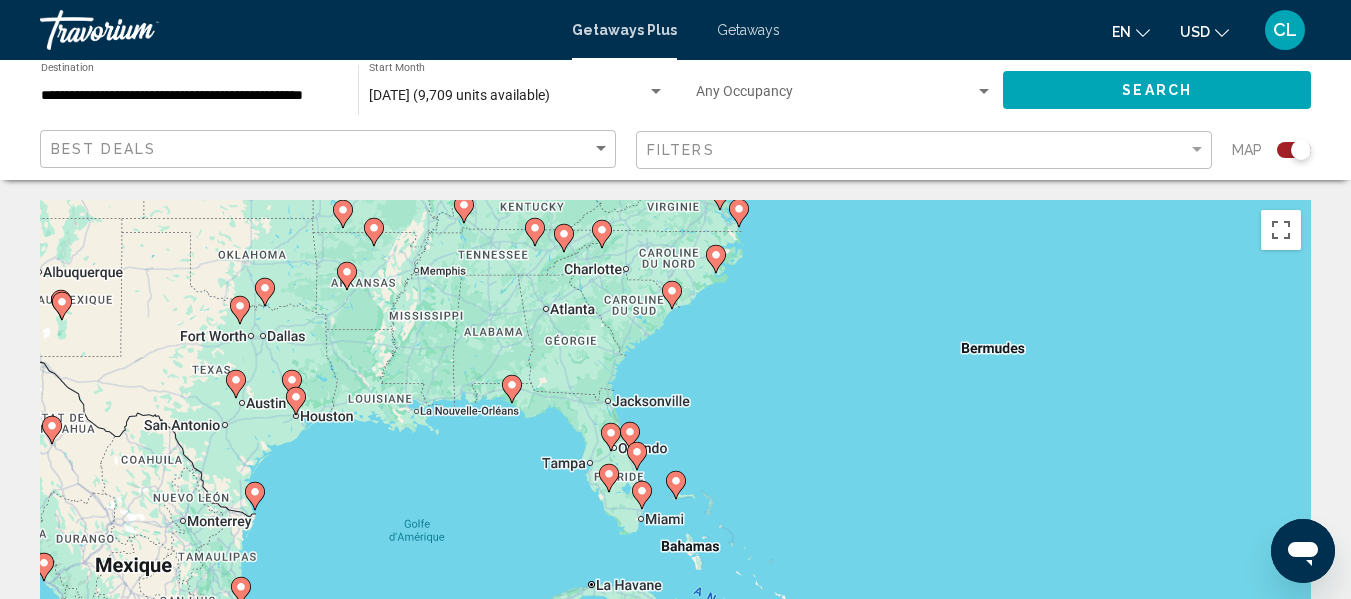click at bounding box center (642, 495) 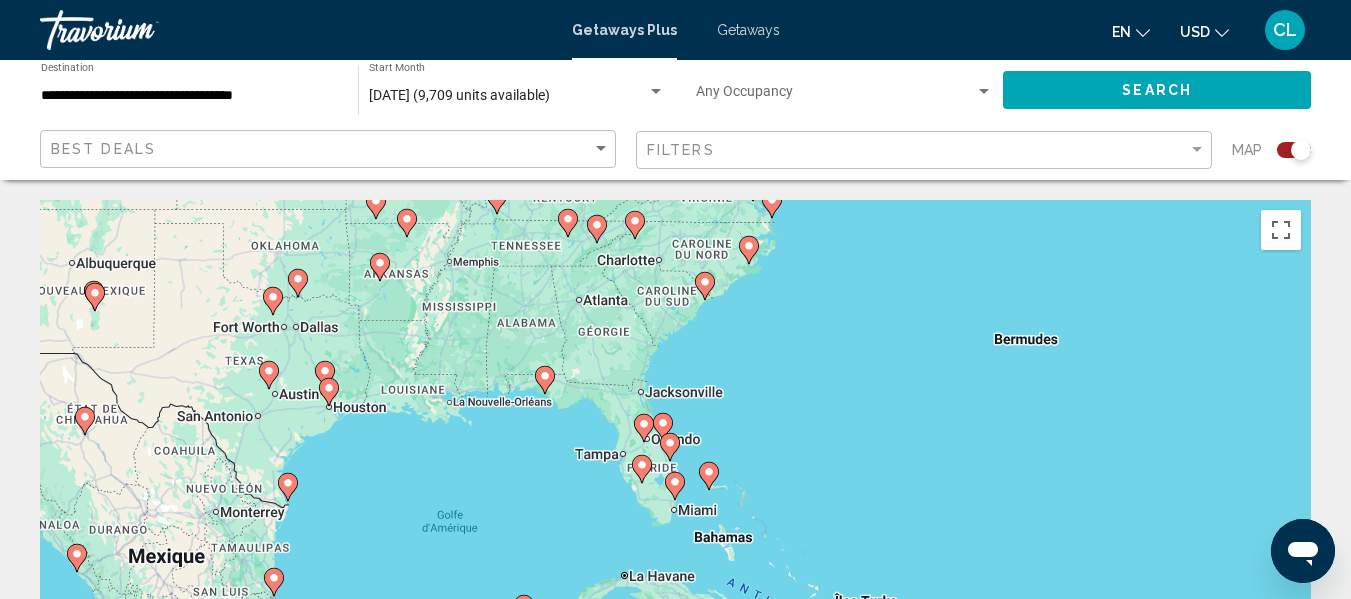 click 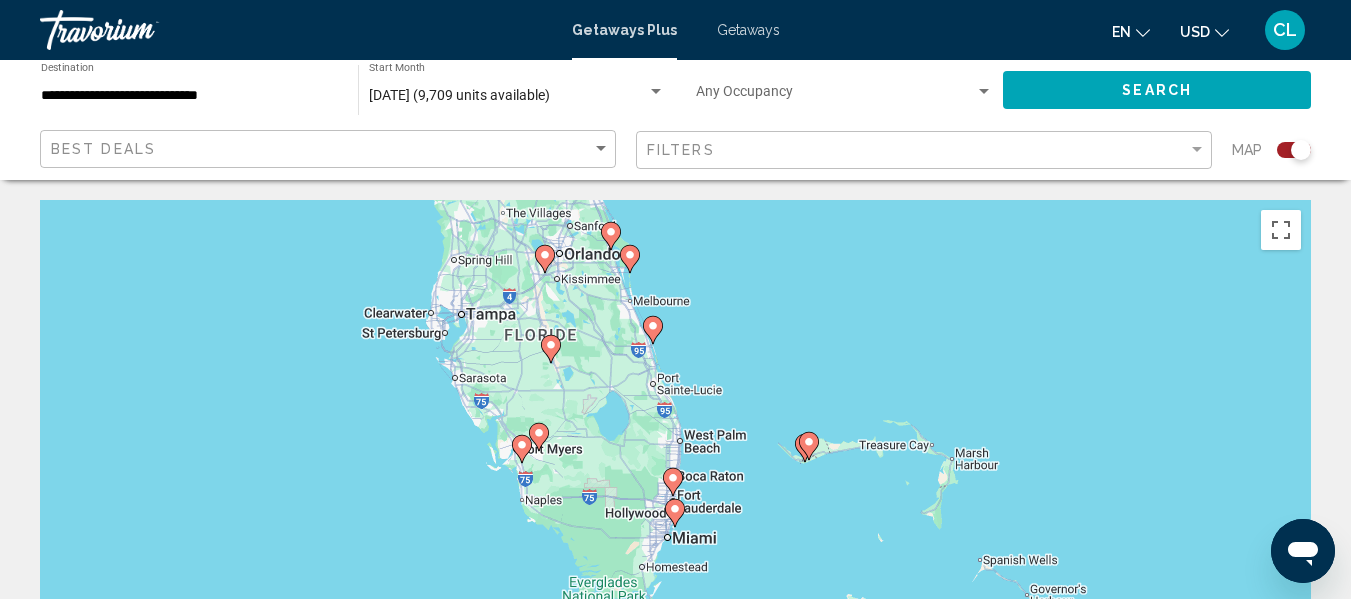 click 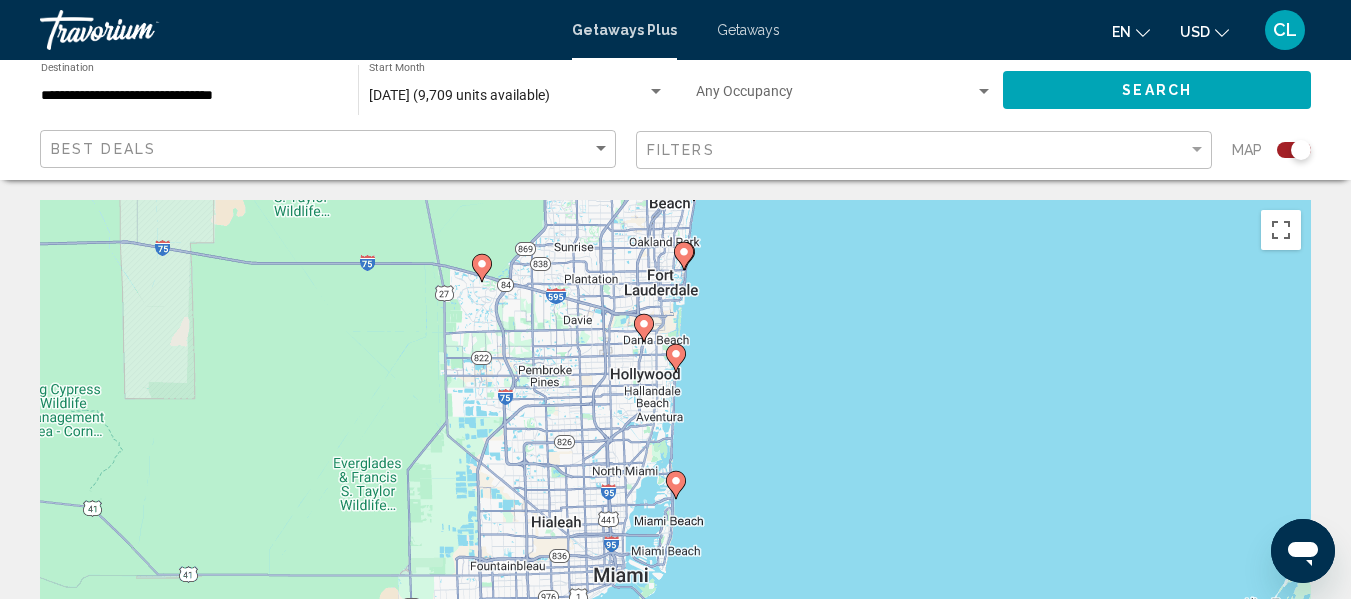click 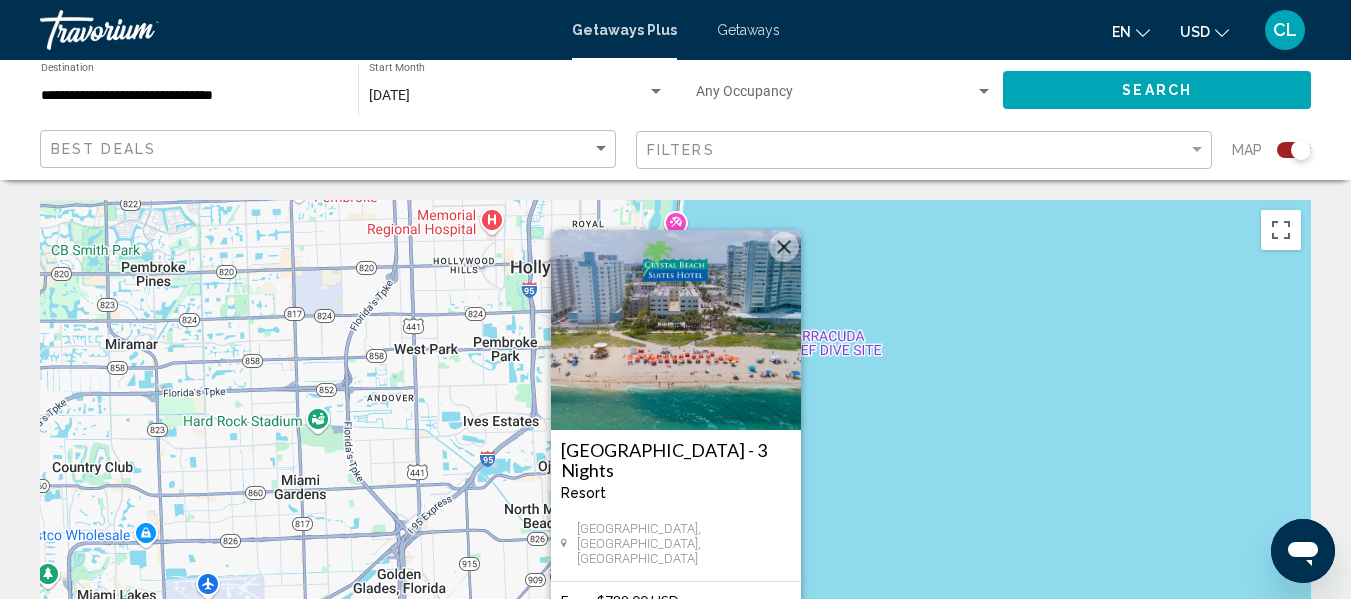 click at bounding box center [676, 330] 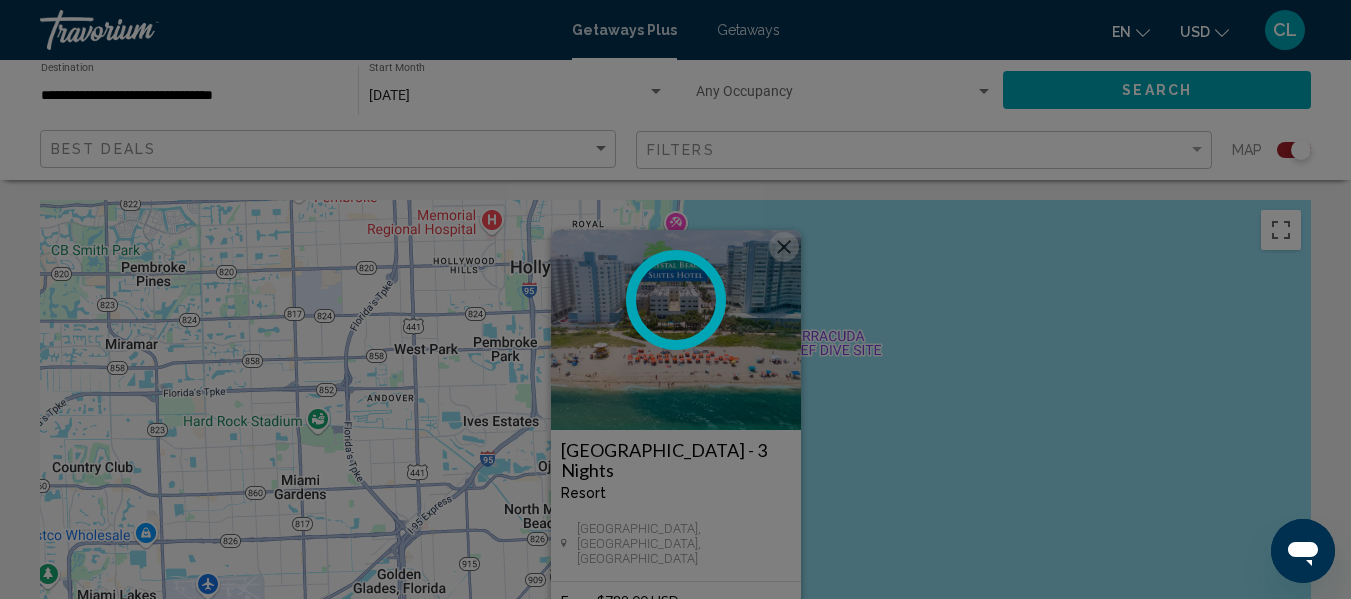 scroll, scrollTop: 236, scrollLeft: 0, axis: vertical 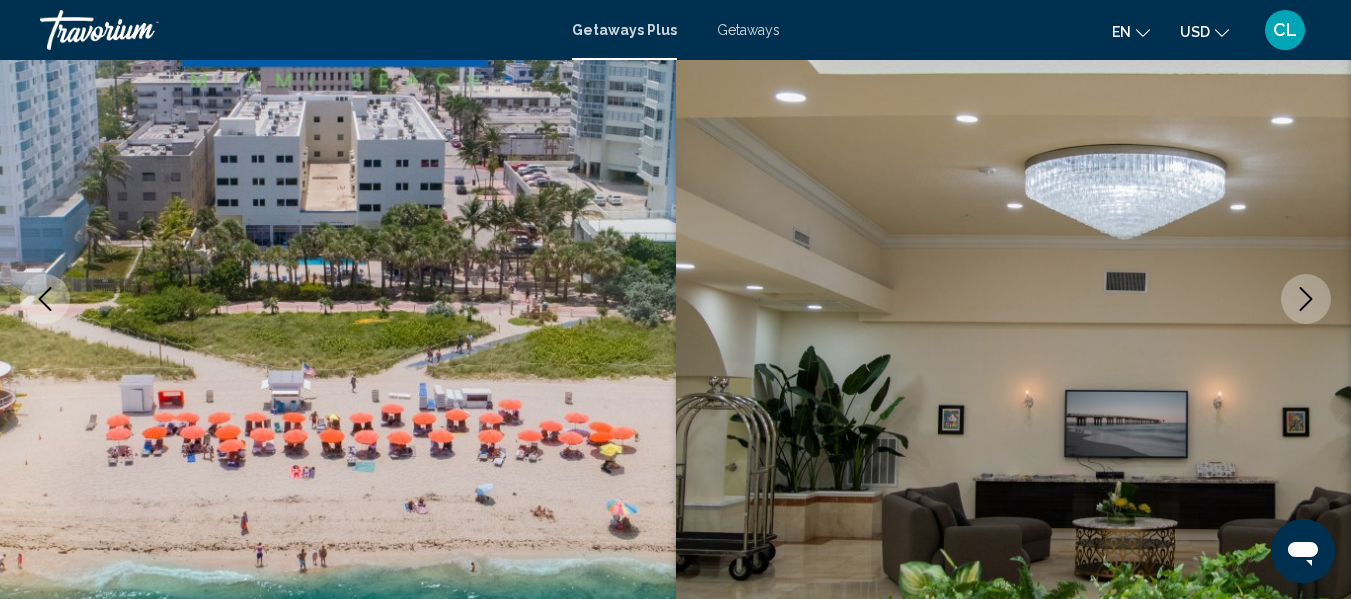 type 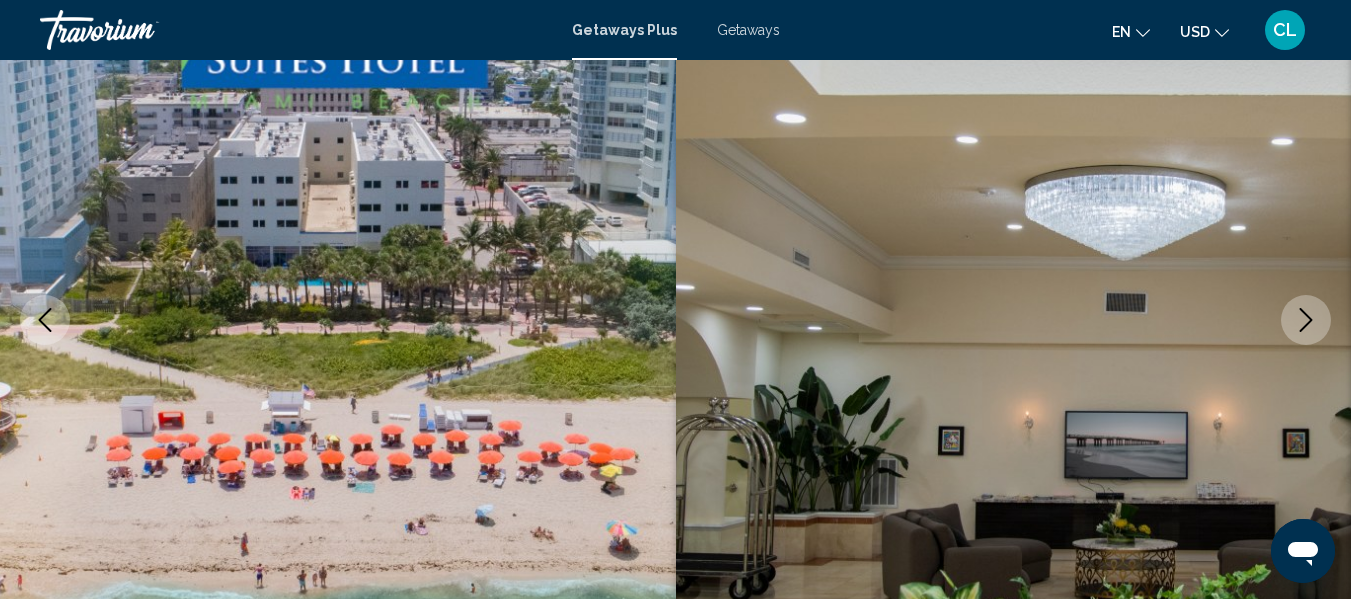 scroll, scrollTop: 0, scrollLeft: 0, axis: both 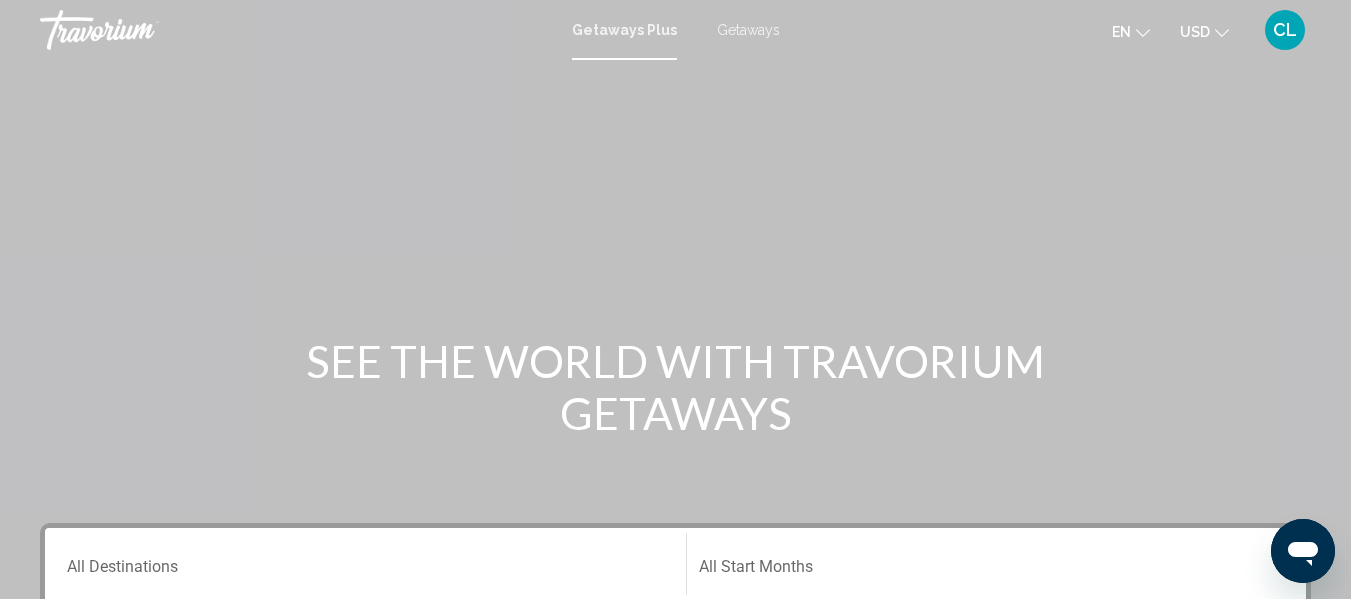 click on "Getaways" at bounding box center (748, 30) 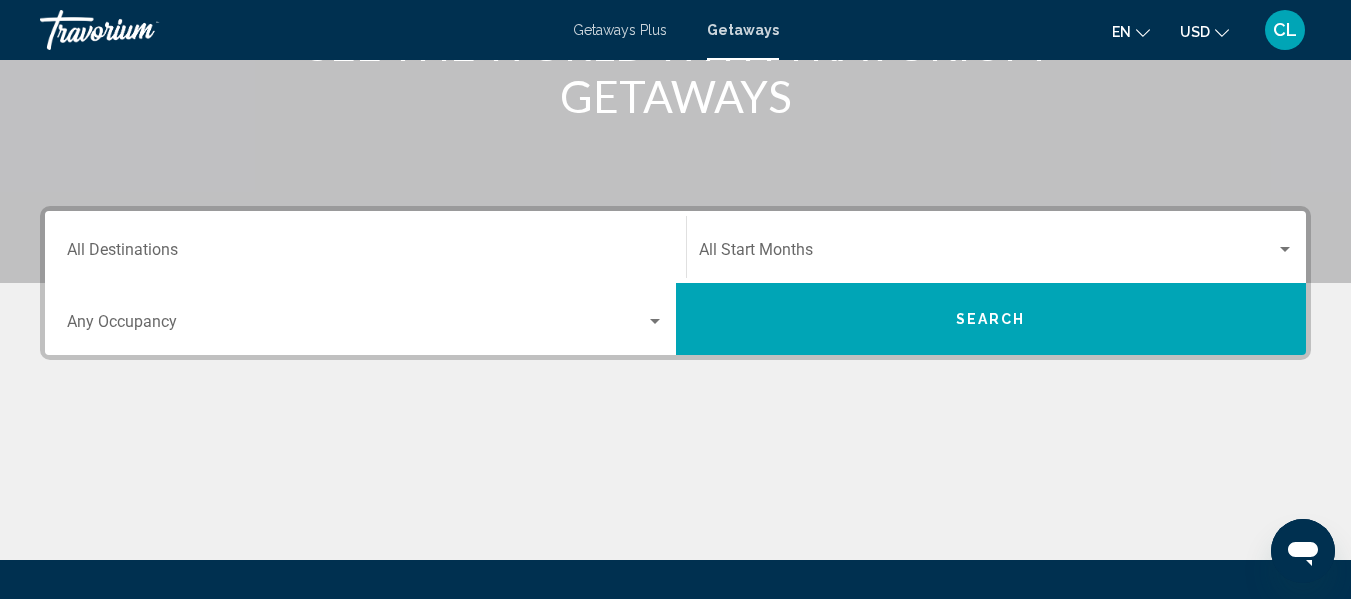 scroll, scrollTop: 320, scrollLeft: 0, axis: vertical 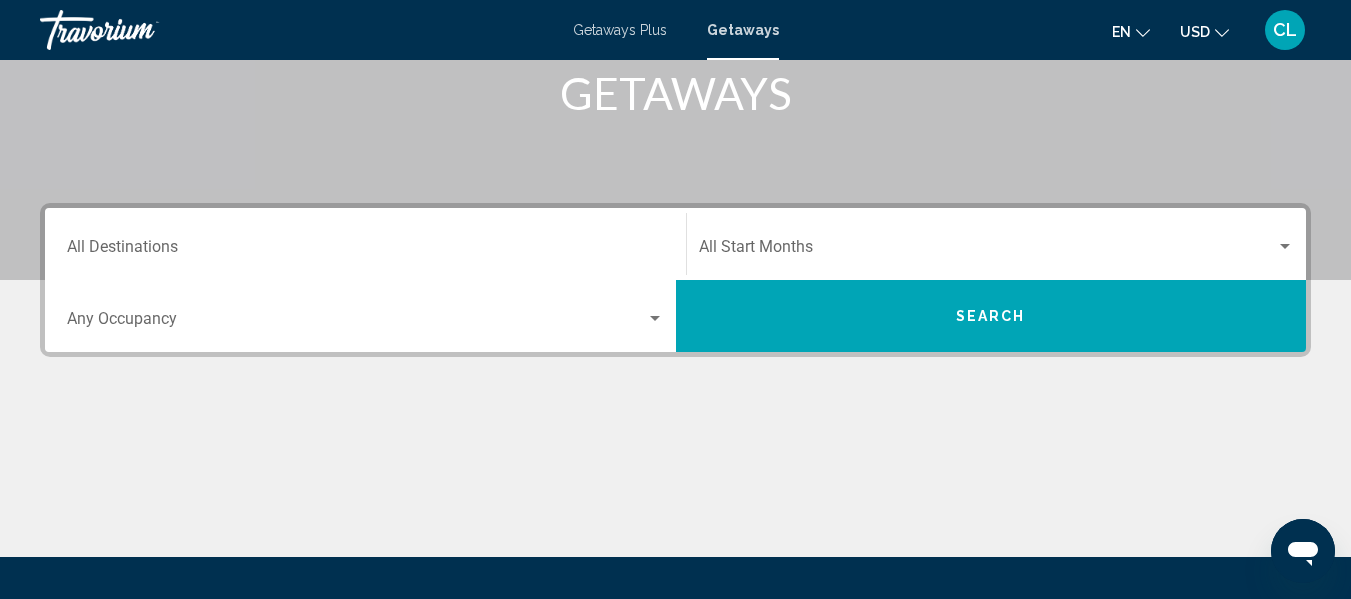 click on "Search" at bounding box center (991, 316) 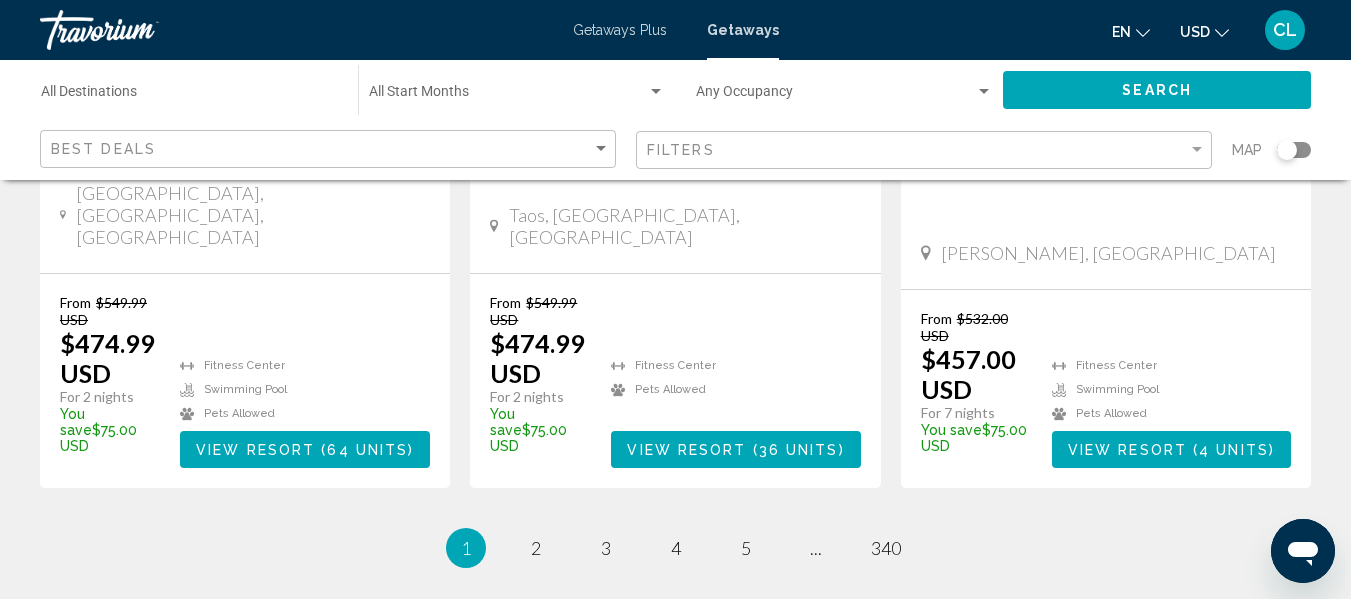 scroll, scrollTop: 2916, scrollLeft: 0, axis: vertical 